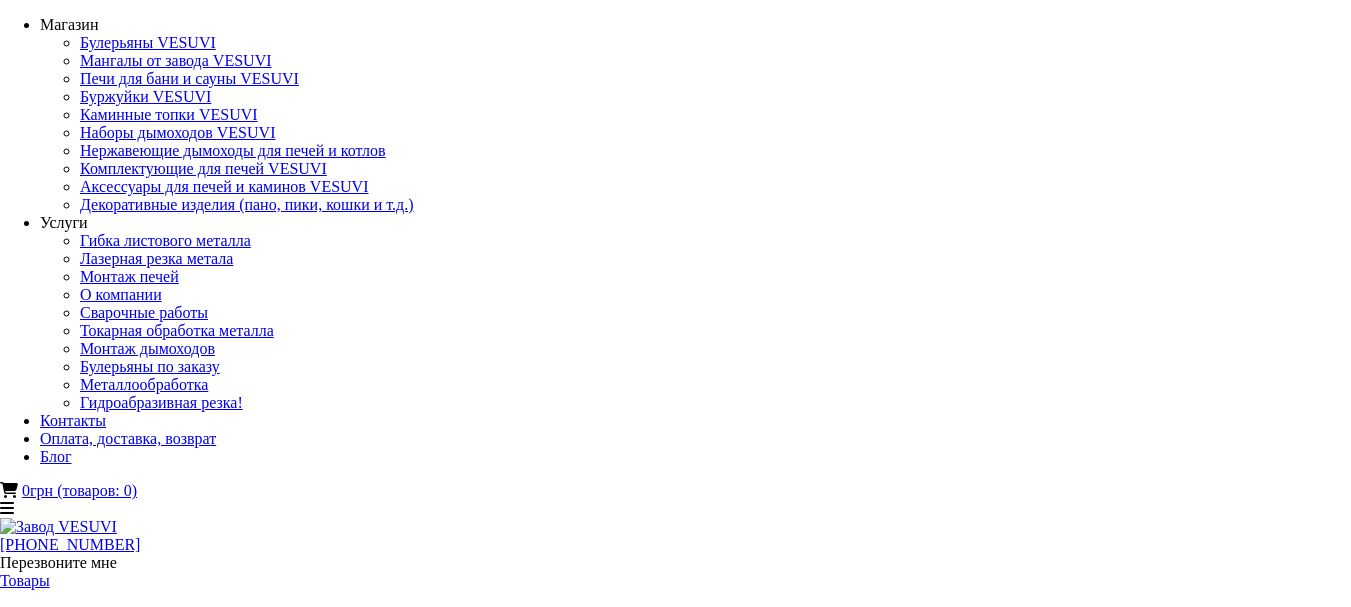 scroll, scrollTop: 0, scrollLeft: 0, axis: both 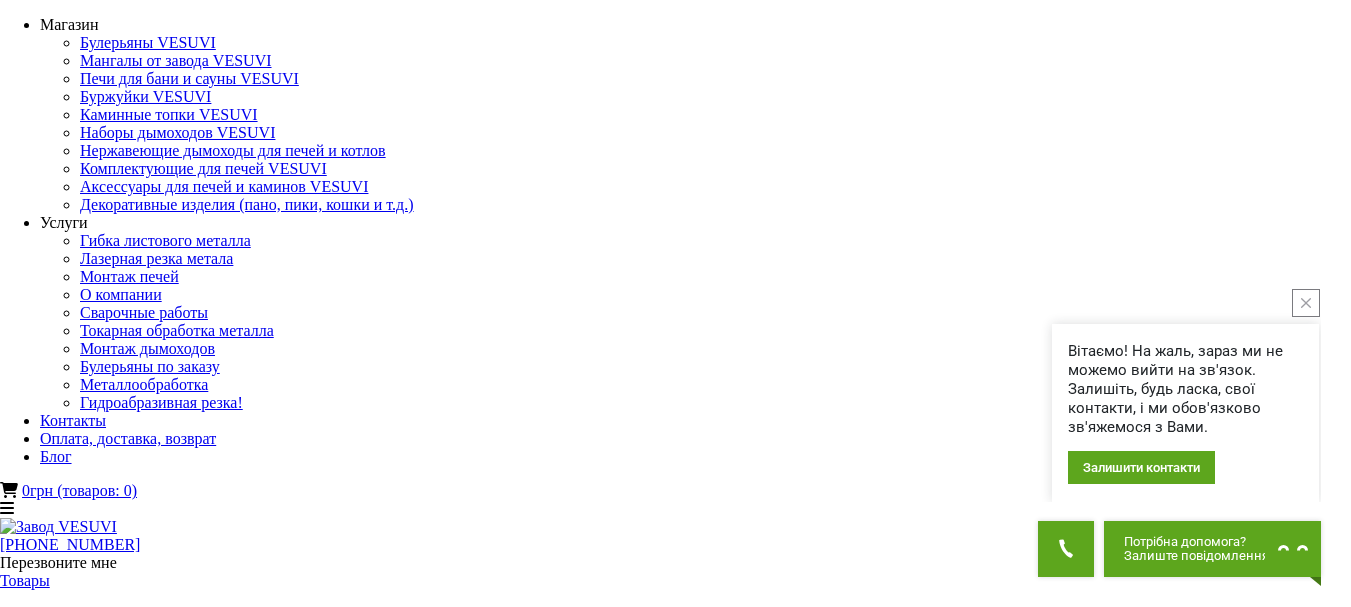 click on "Печи для бани и сауны VESUVI" at bounding box center (149, 1314) 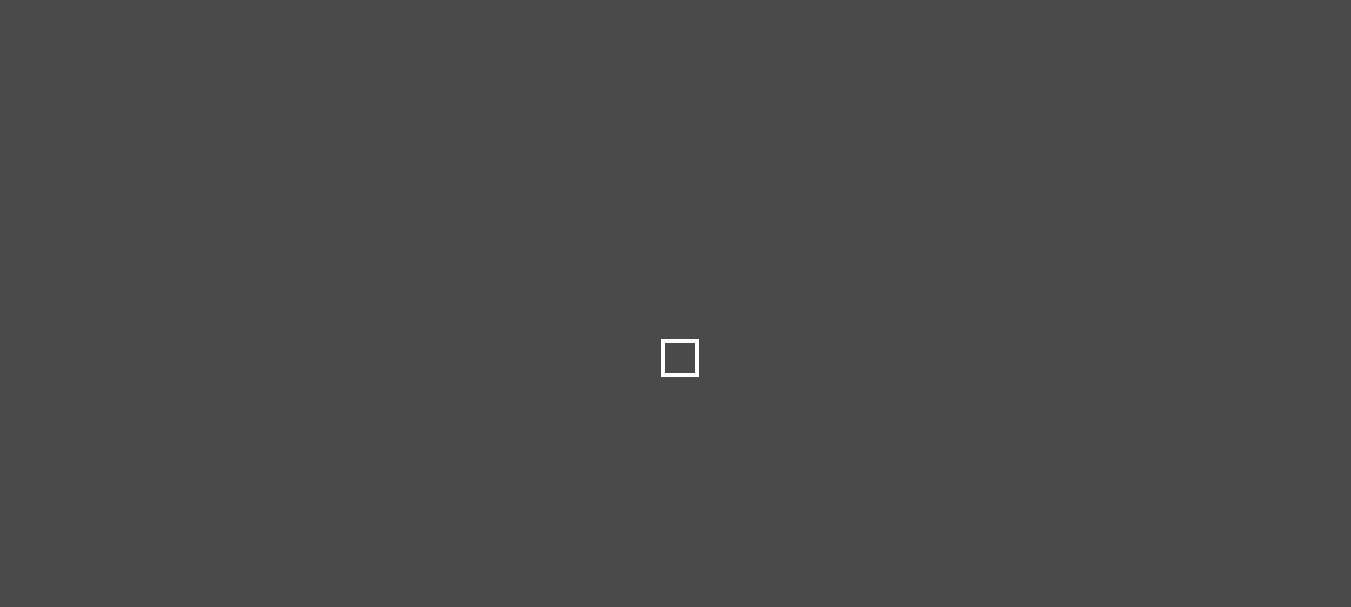 scroll, scrollTop: 0, scrollLeft: 0, axis: both 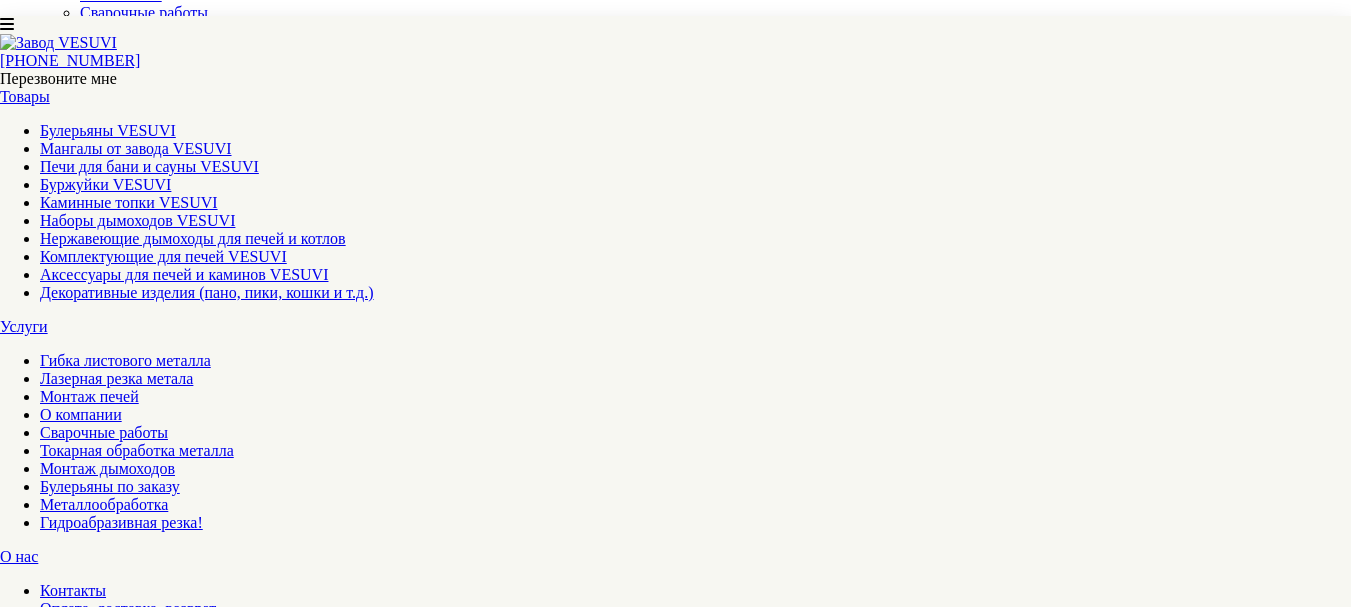 type on "*****" 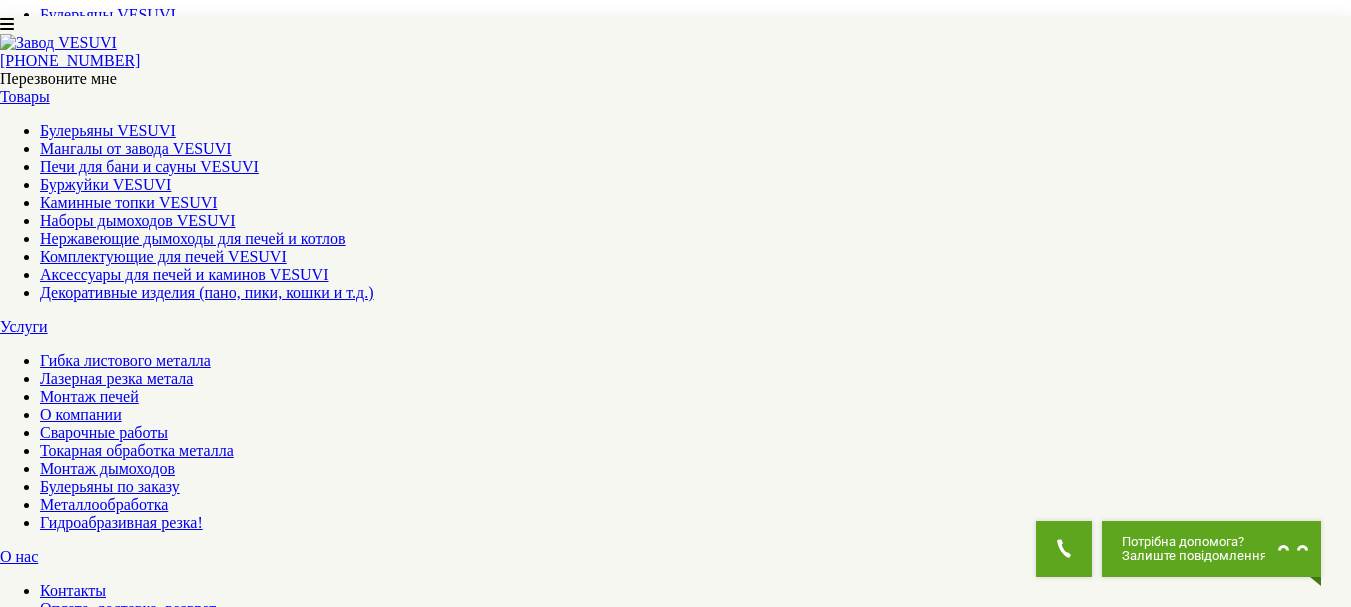 scroll, scrollTop: 700, scrollLeft: 0, axis: vertical 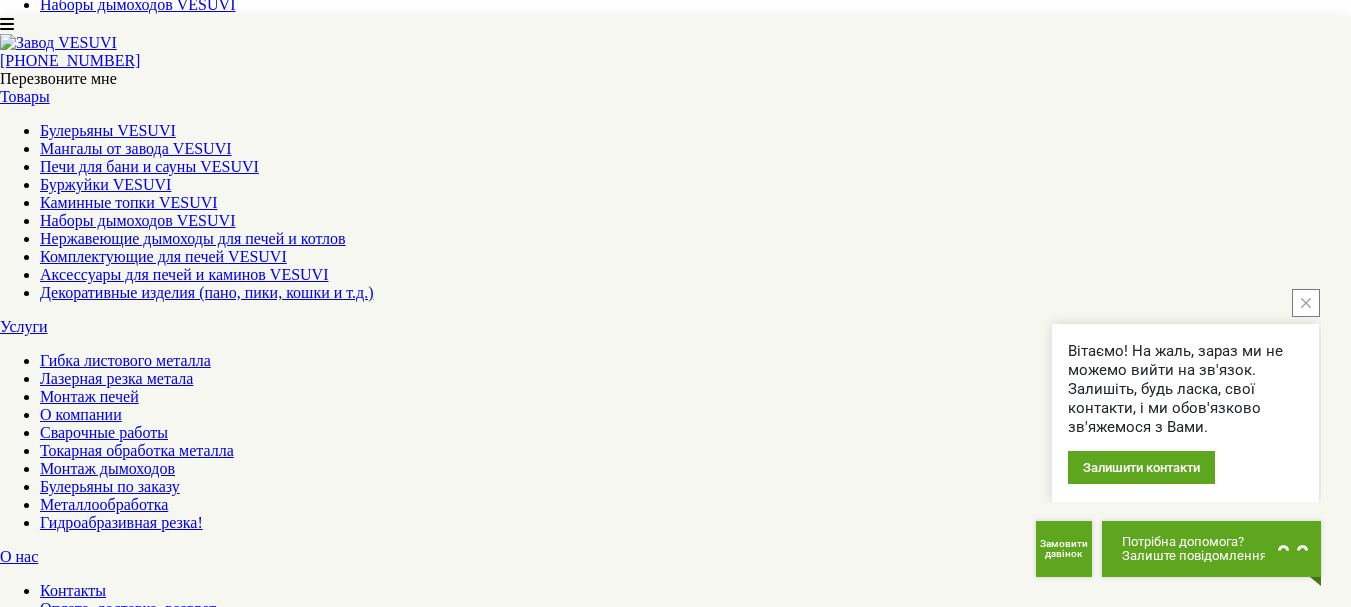 click 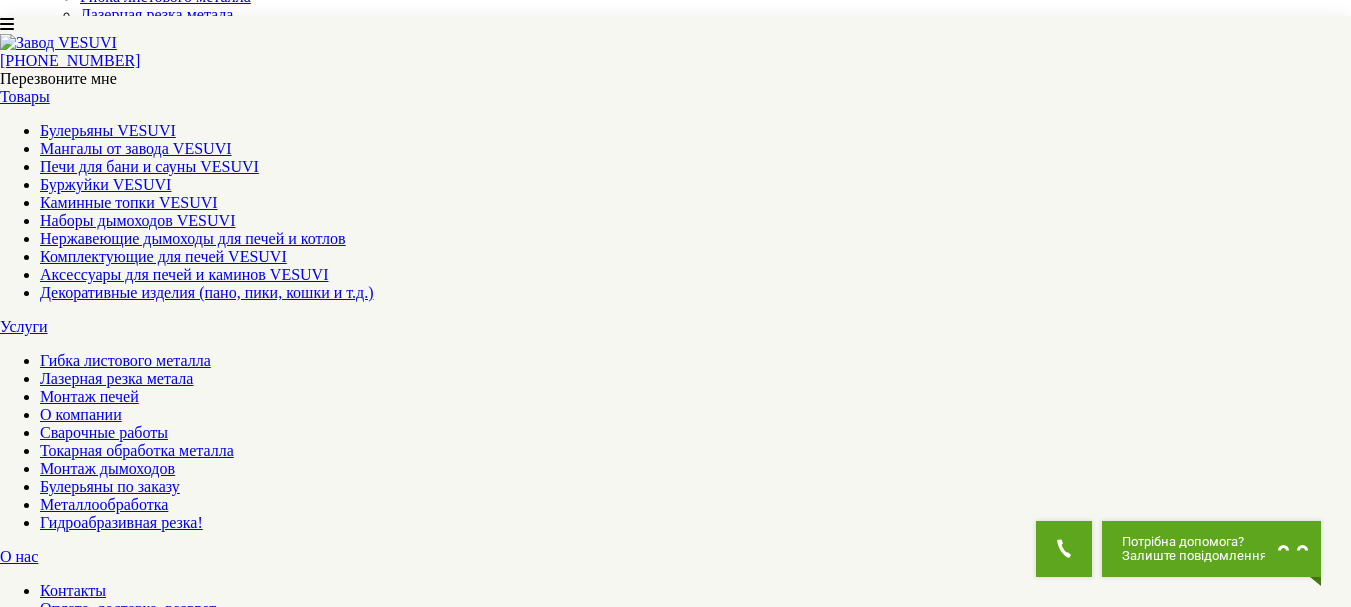 scroll, scrollTop: 0, scrollLeft: 0, axis: both 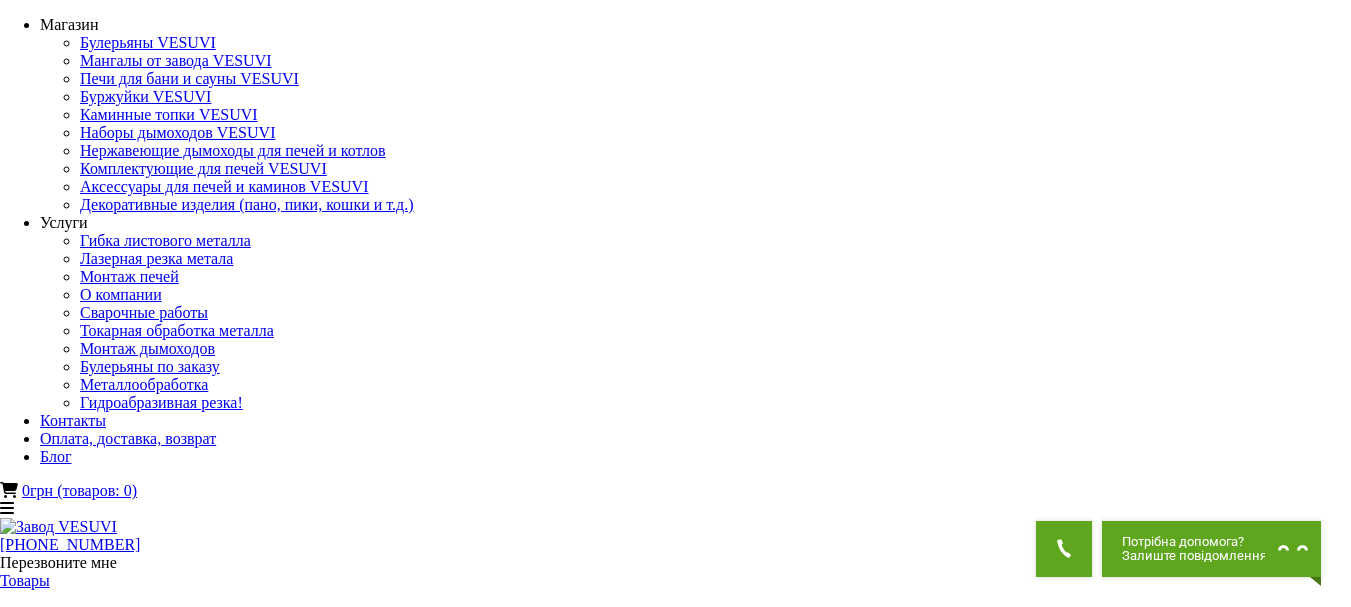 click on "**********" at bounding box center (174, 1754) 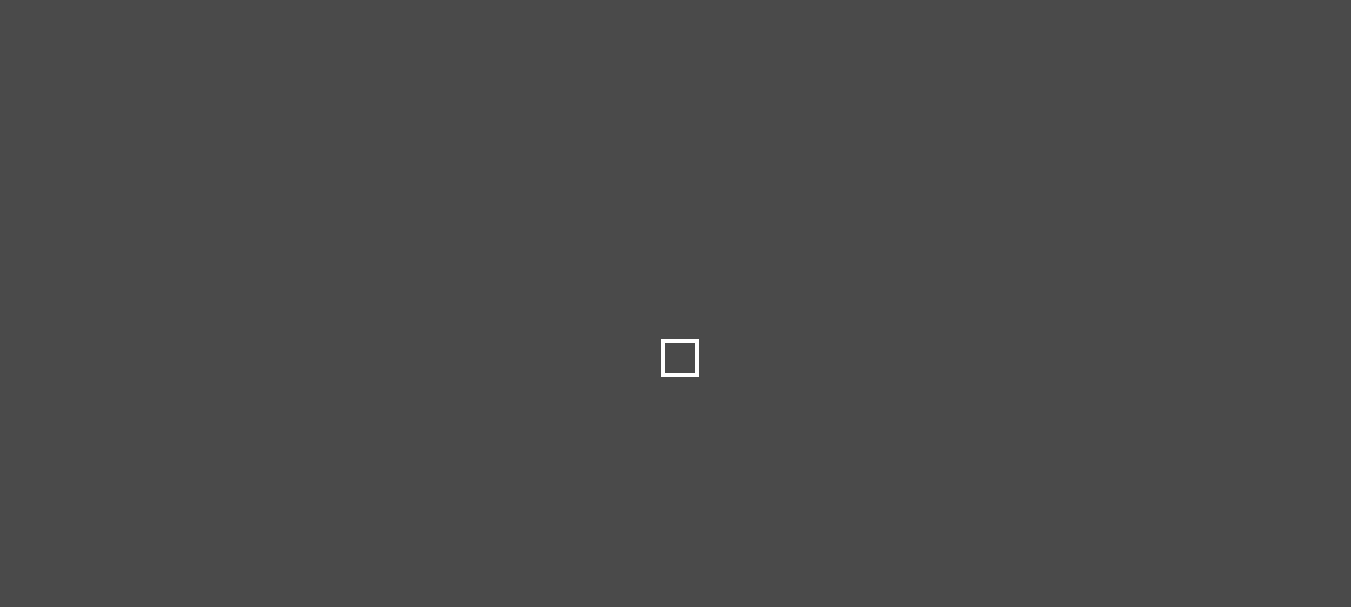 scroll, scrollTop: 0, scrollLeft: 0, axis: both 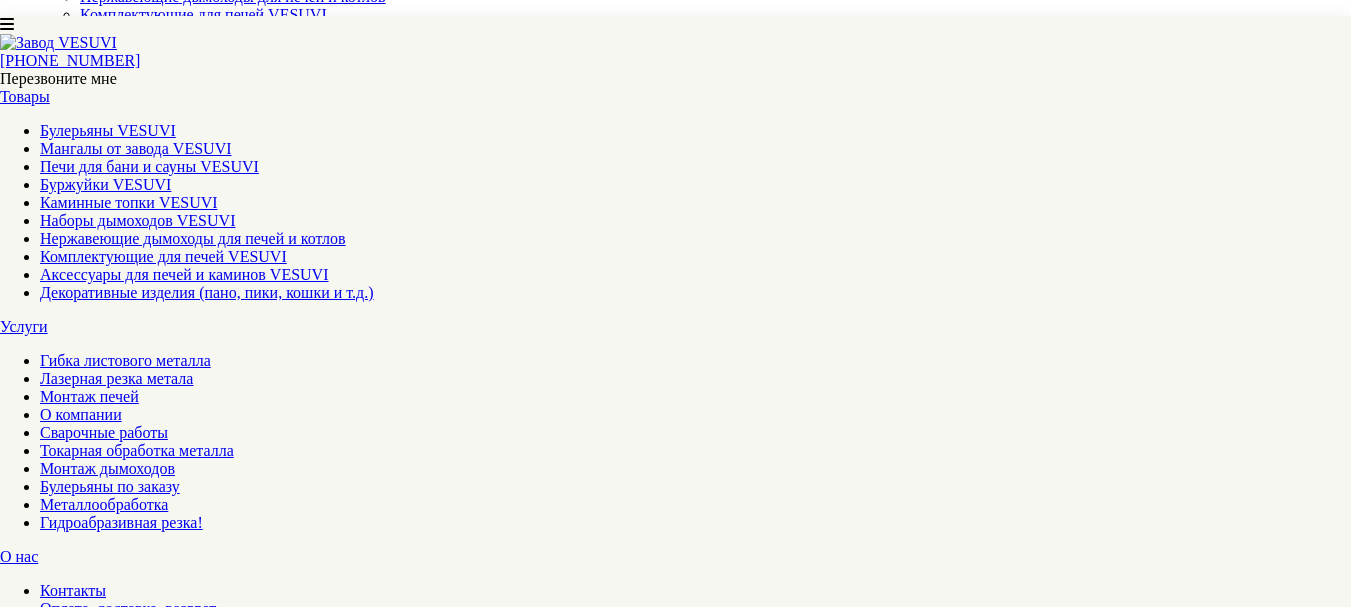 type on "*****" 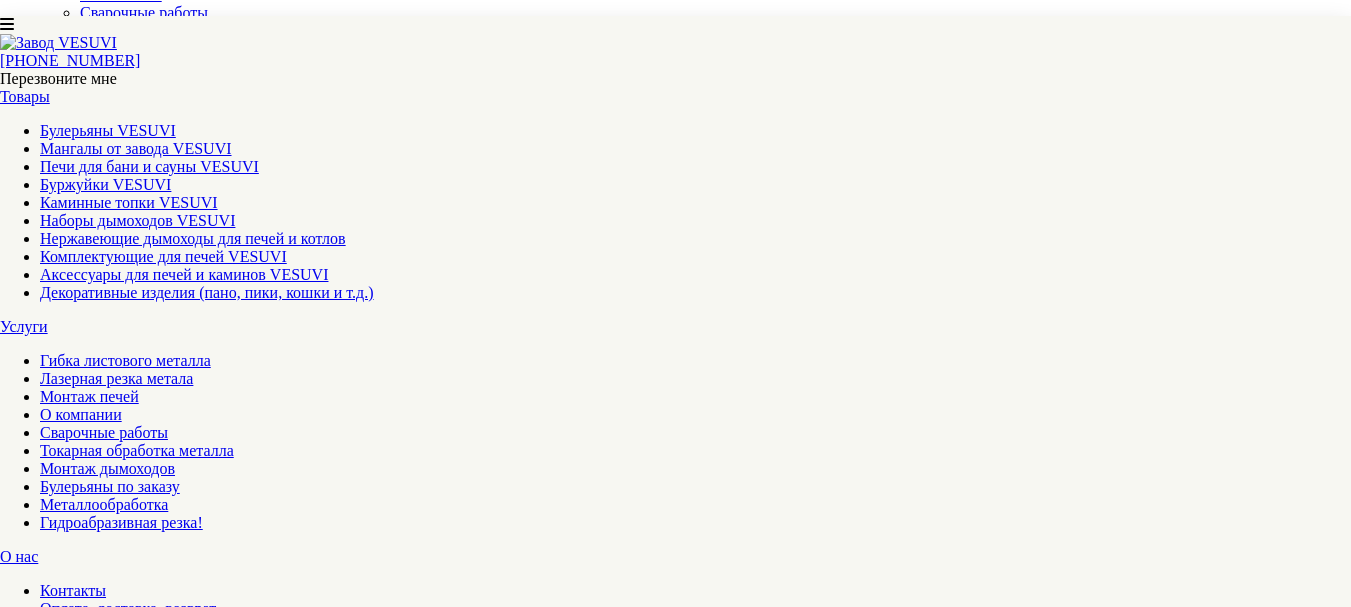 scroll, scrollTop: 0, scrollLeft: 0, axis: both 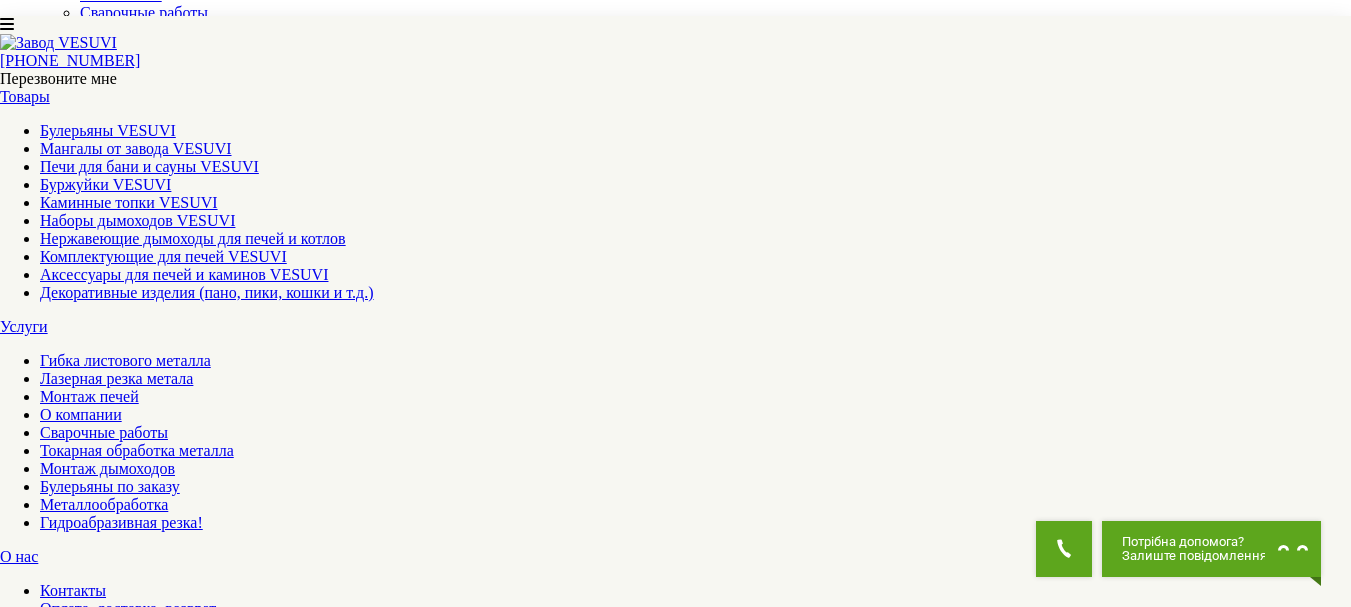 click at bounding box center (179, 1508) 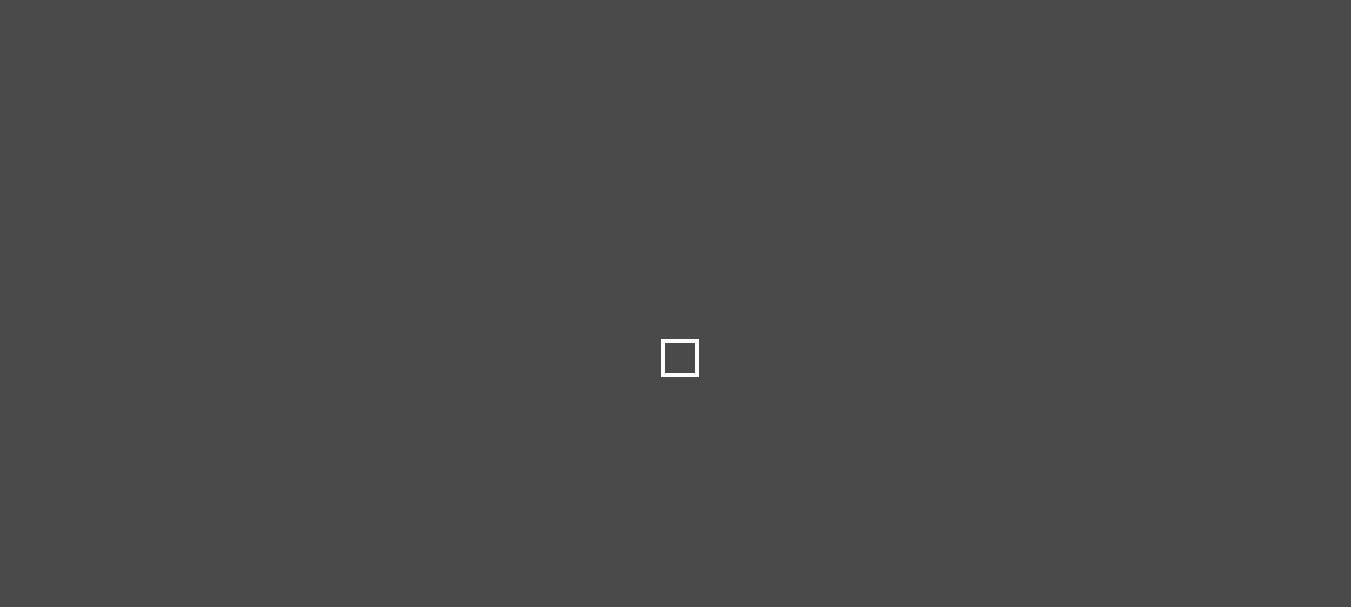 scroll, scrollTop: 0, scrollLeft: 0, axis: both 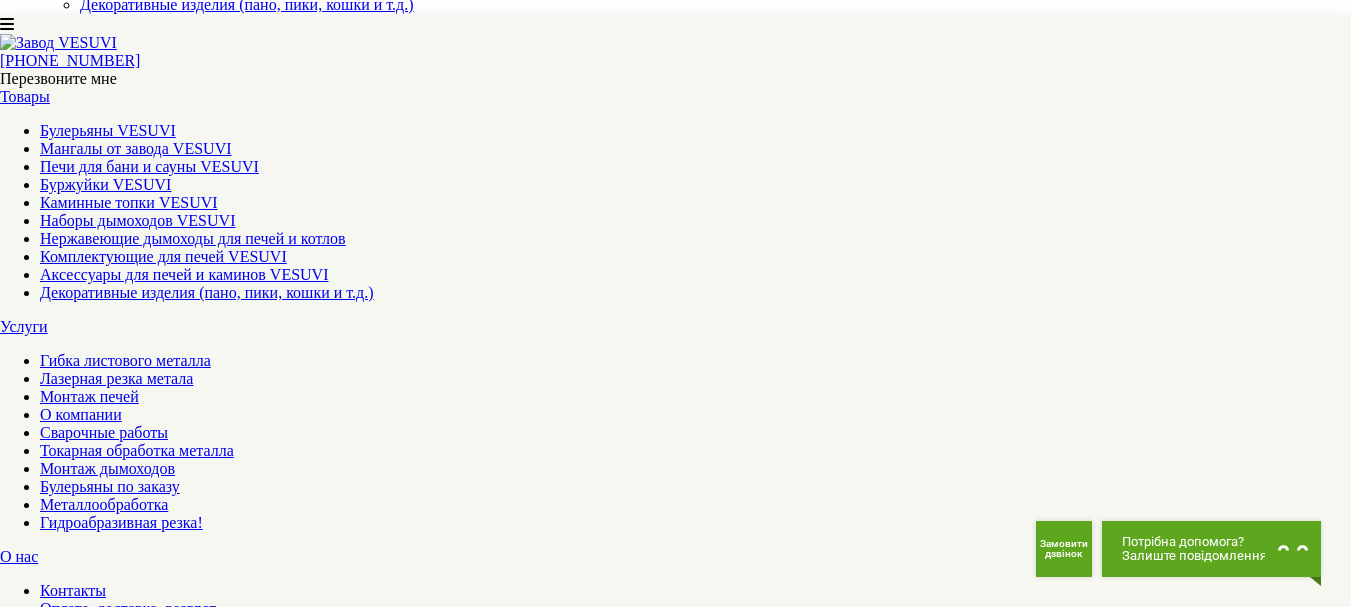 click at bounding box center [219, 1204] 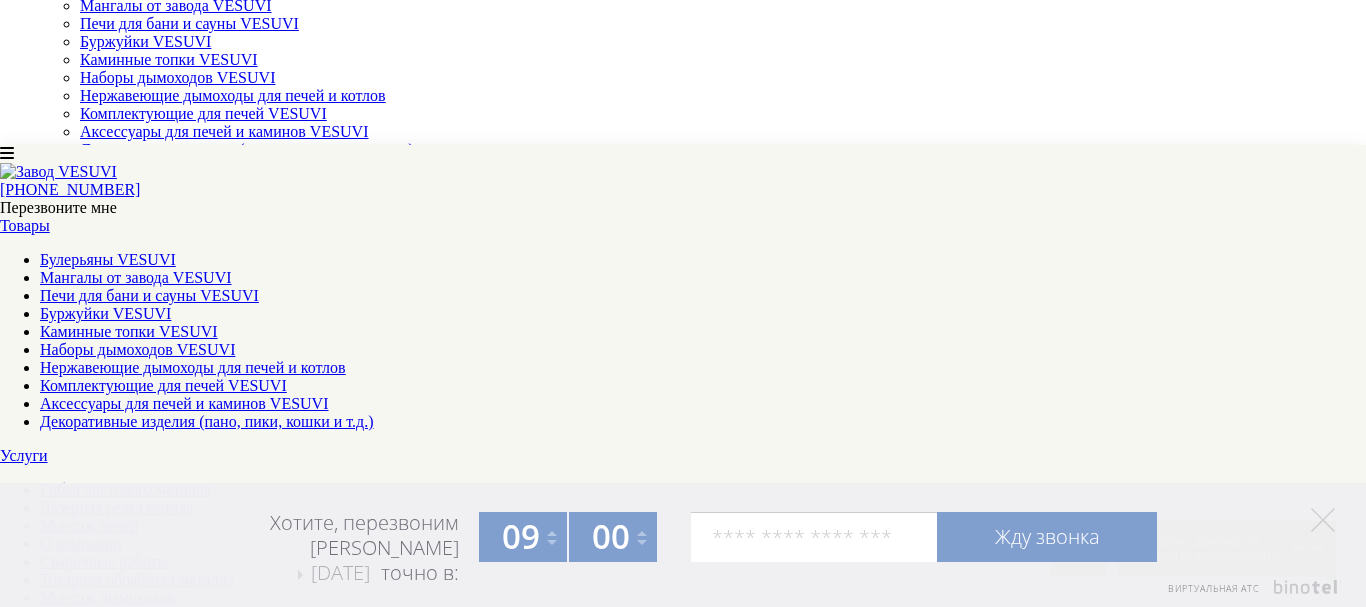click on "×" at bounding box center [12, -190] 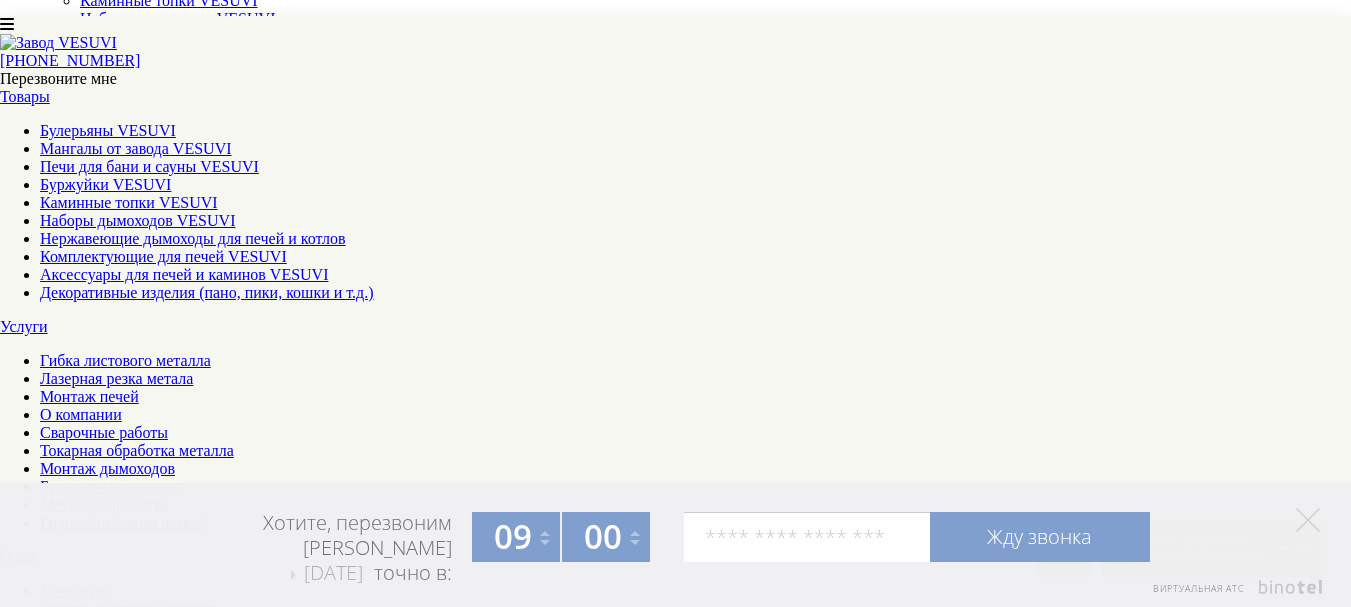 scroll, scrollTop: 100, scrollLeft: 0, axis: vertical 